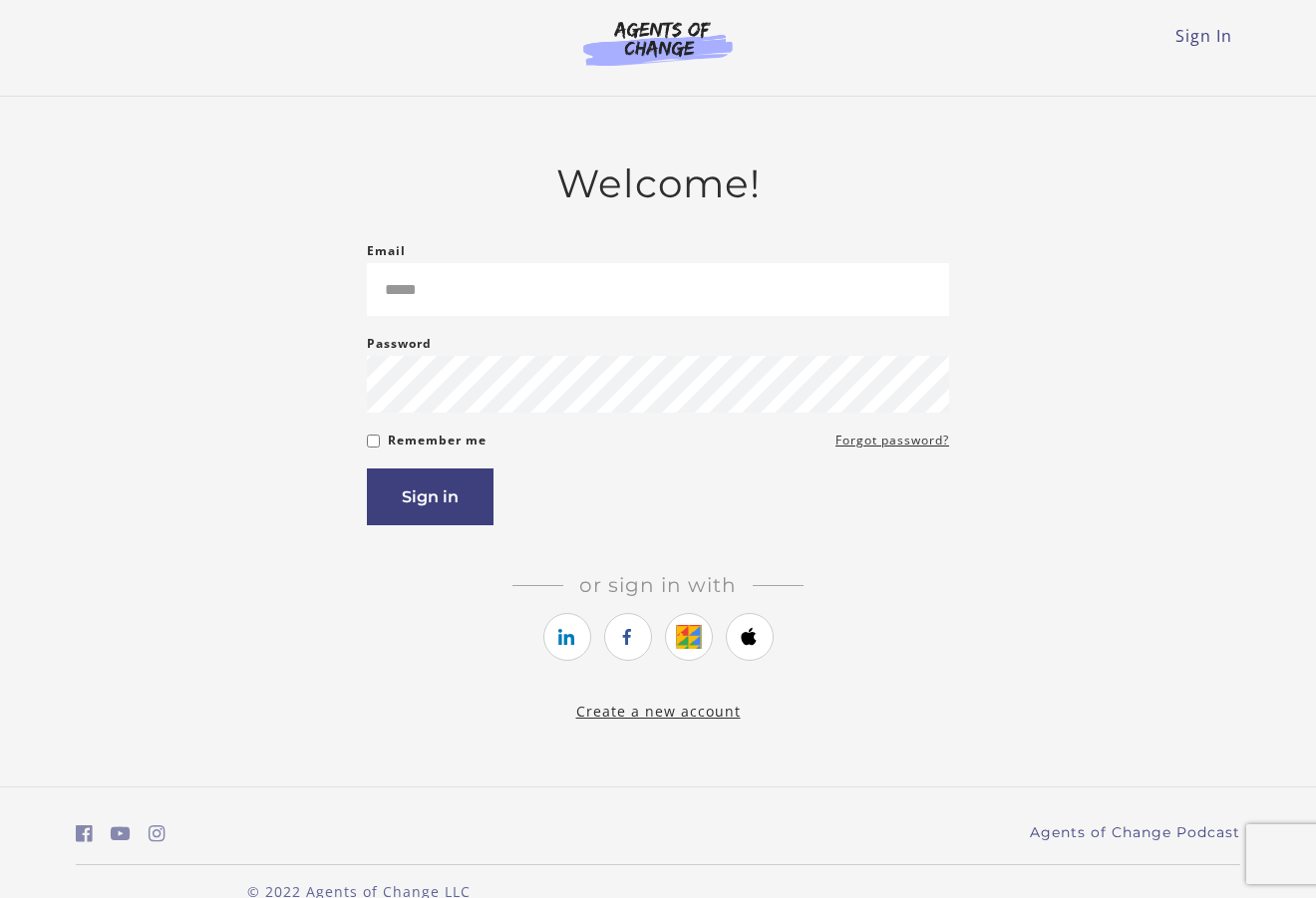click on "Email" at bounding box center [658, 289] 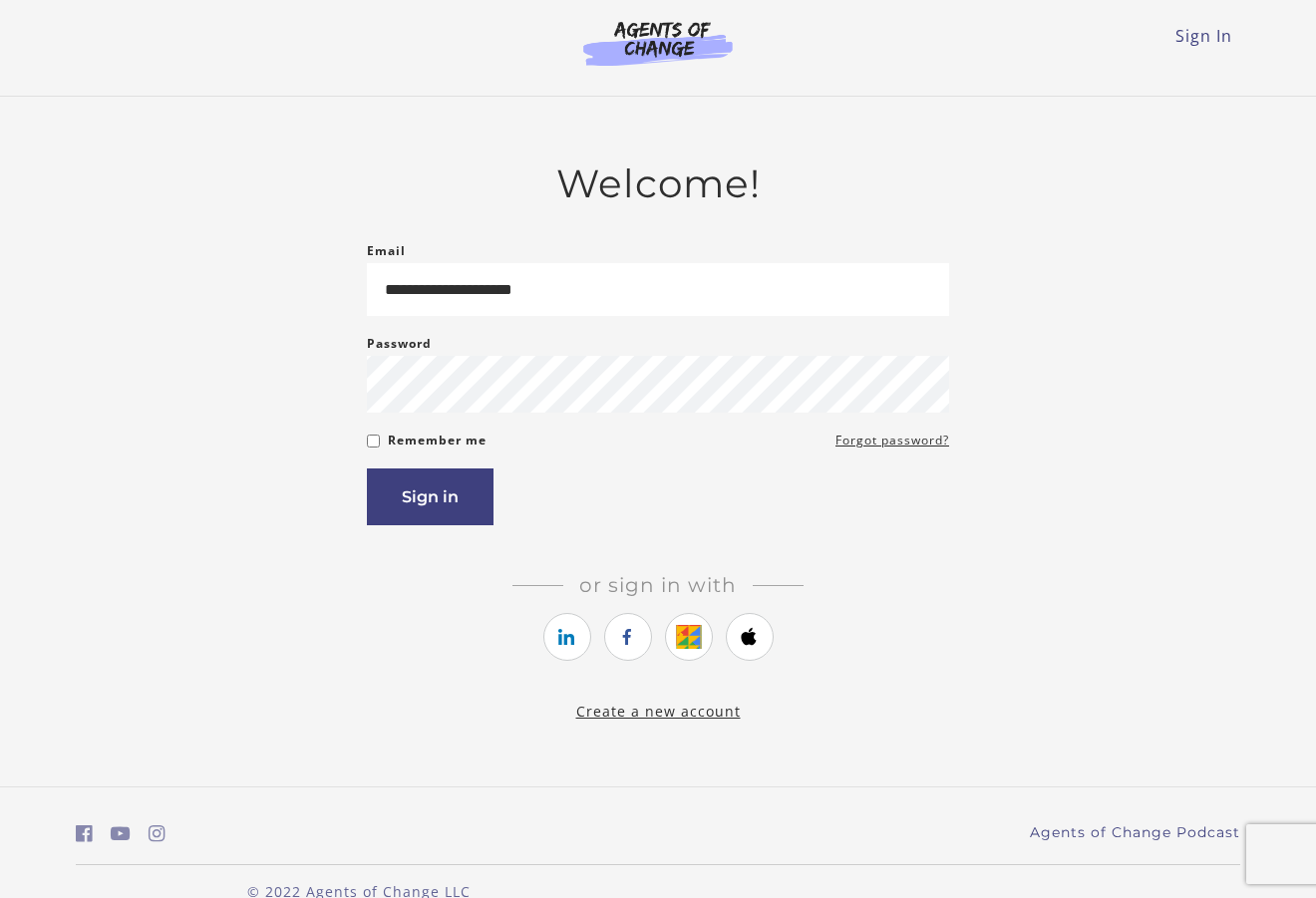 type on "**********" 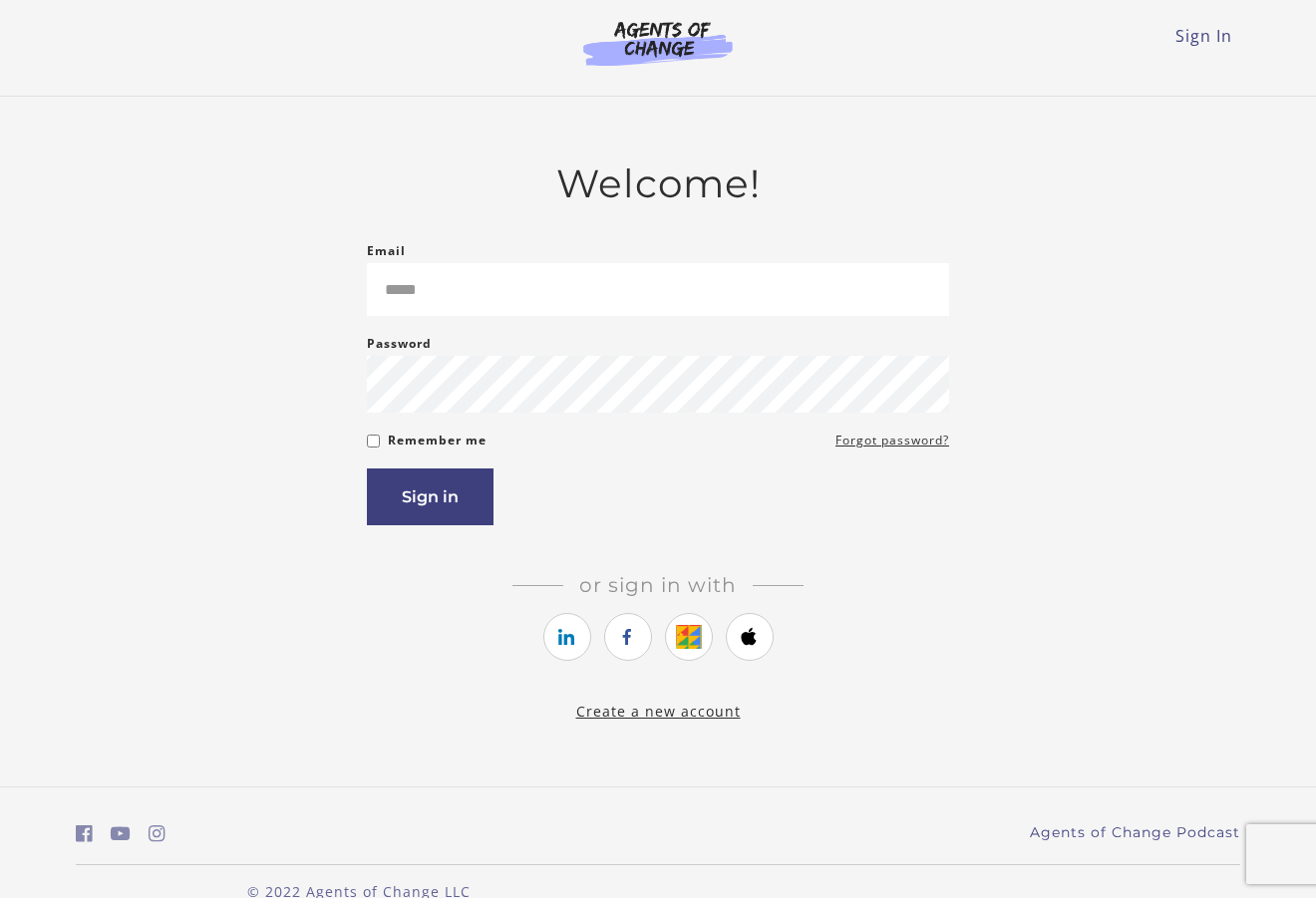 scroll, scrollTop: 0, scrollLeft: 0, axis: both 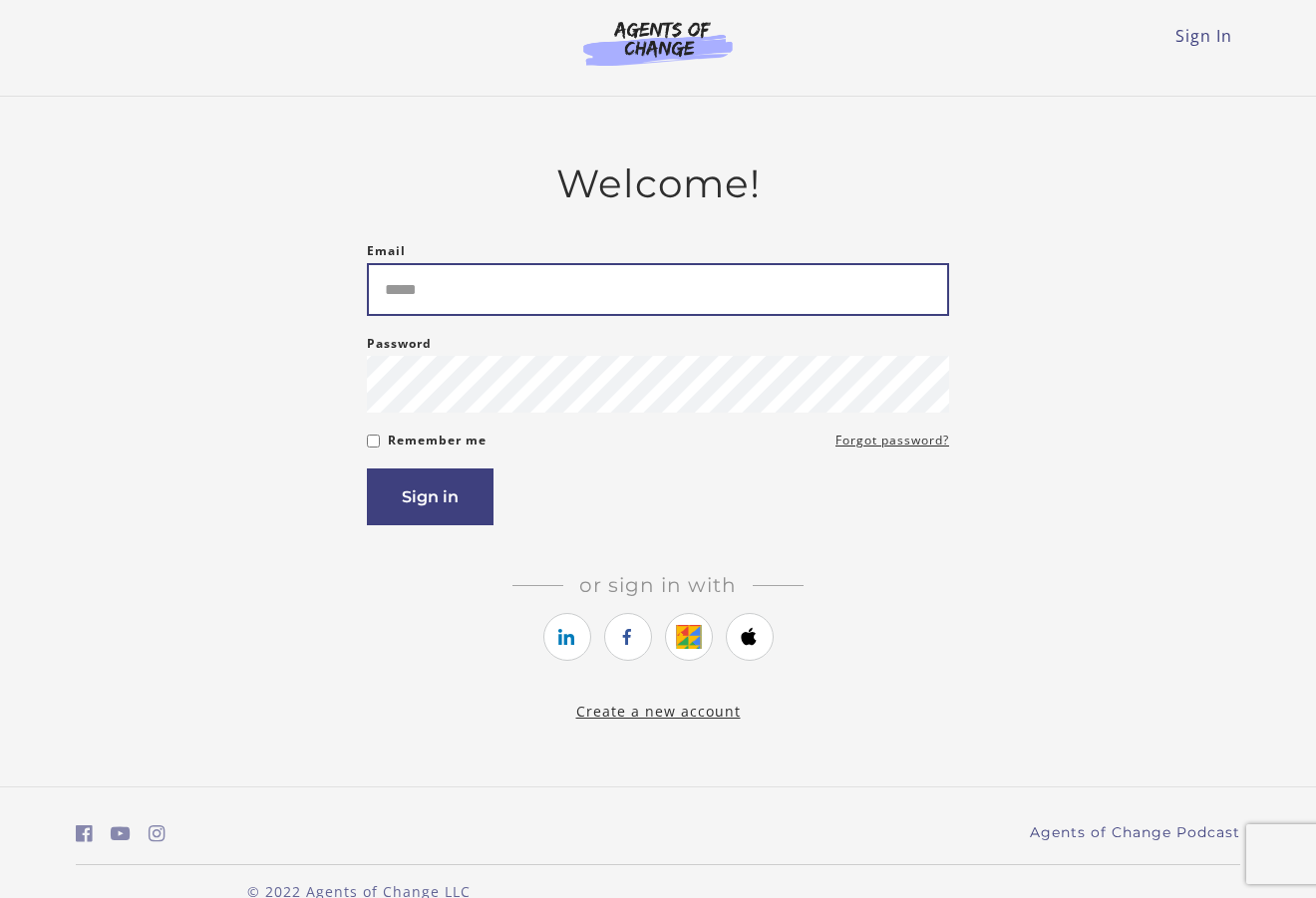 click on "Email" at bounding box center [658, 289] 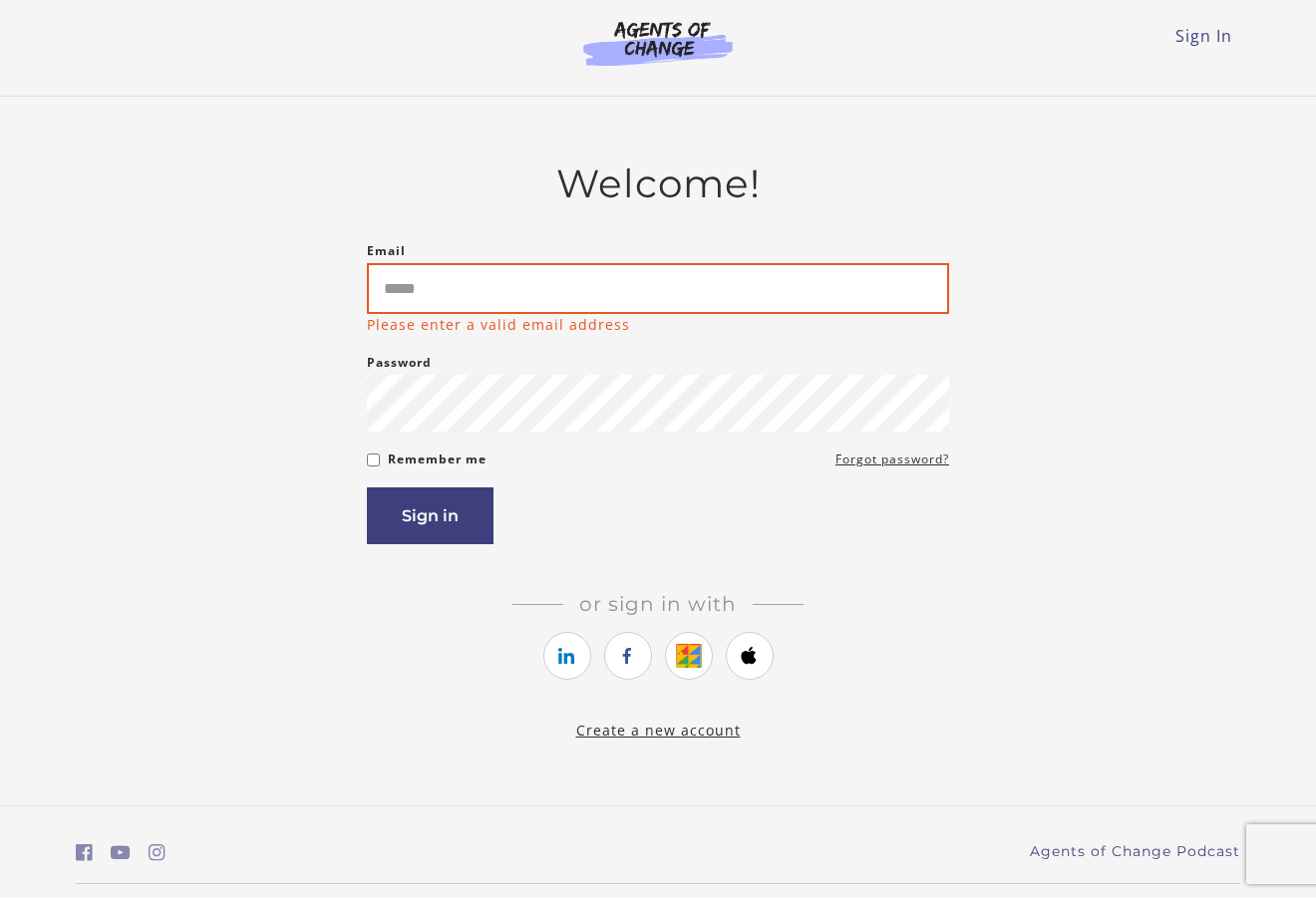 click on "Email" at bounding box center (658, 288) 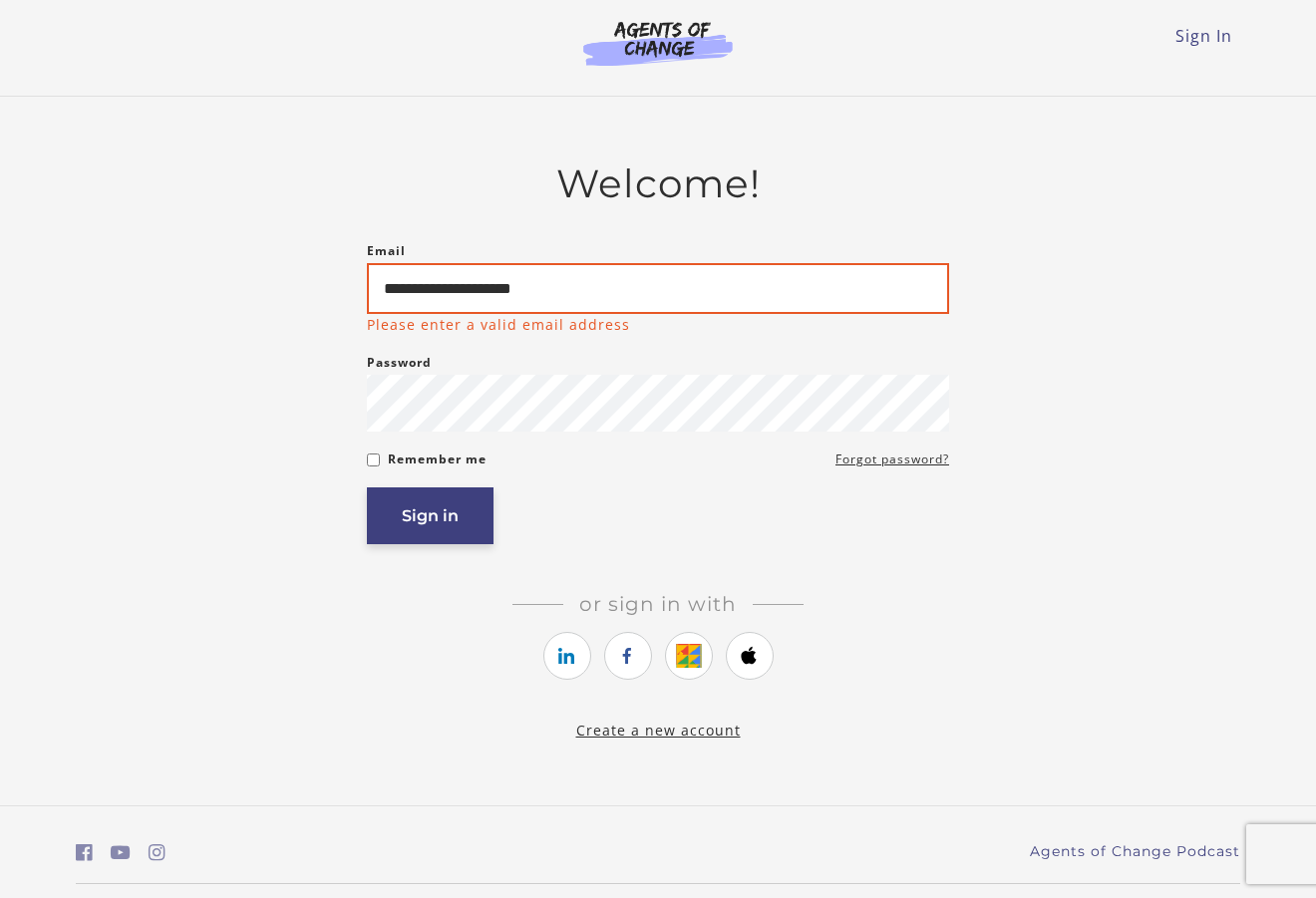 type on "**********" 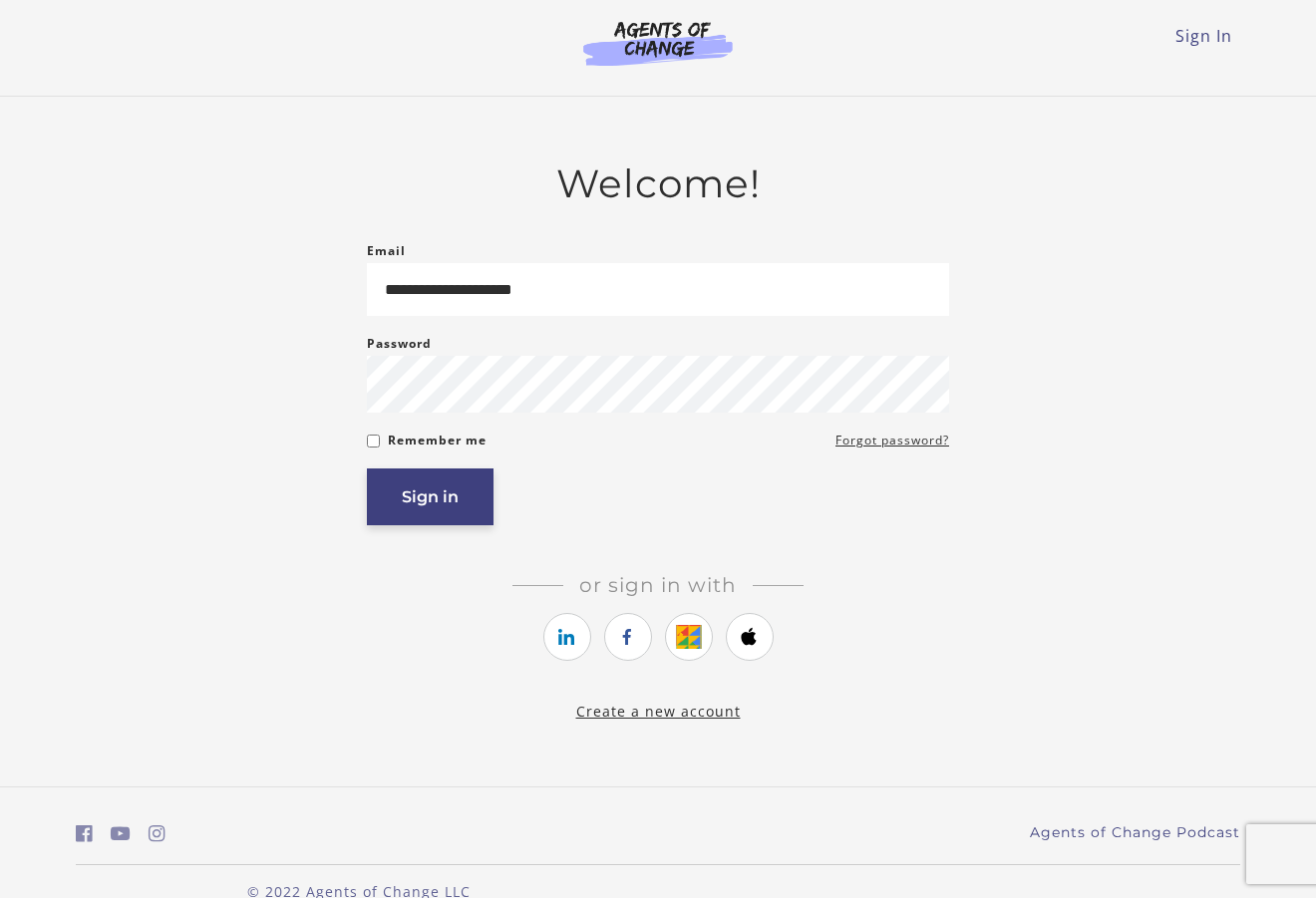 click on "Sign in" at bounding box center [430, 496] 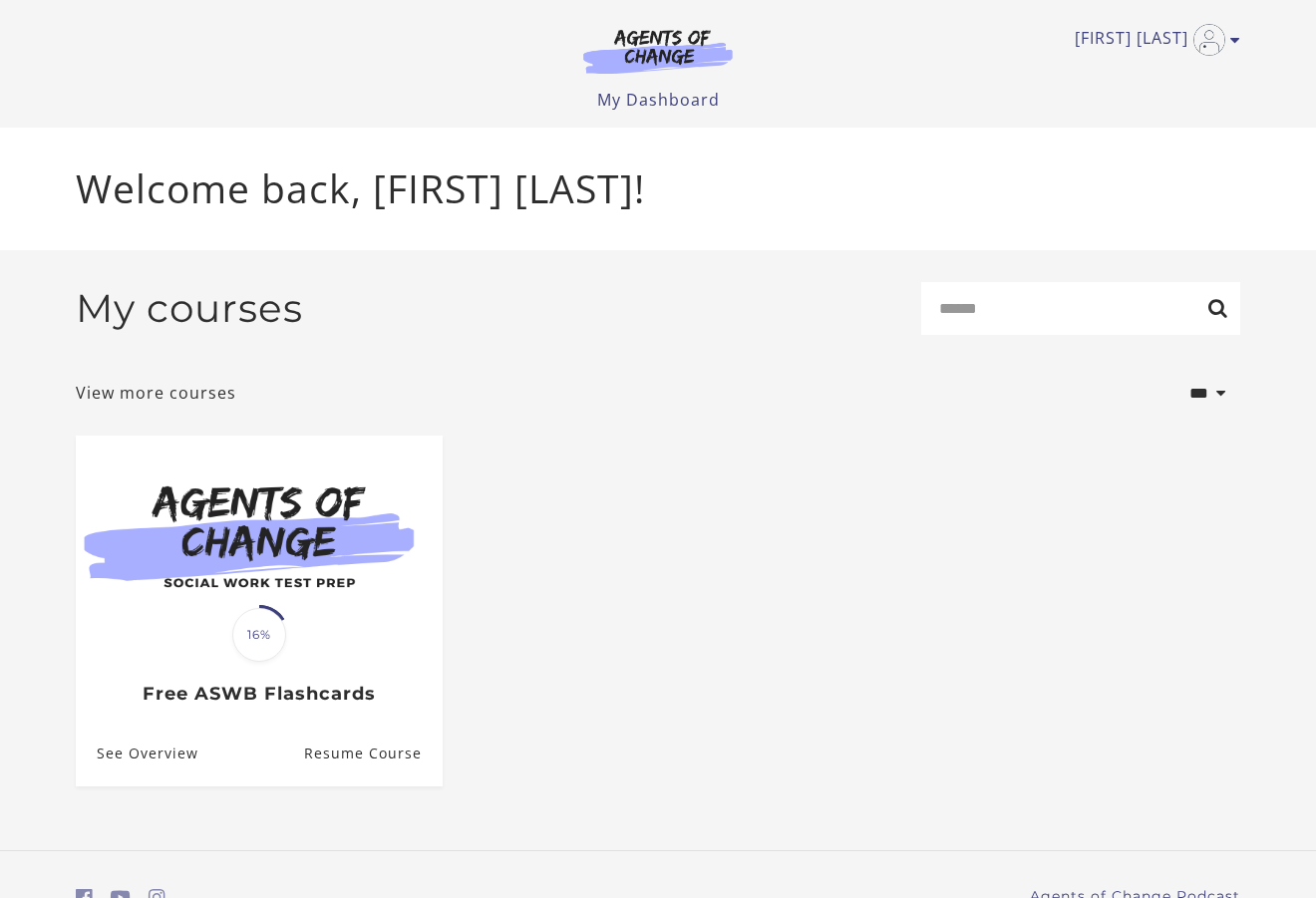 scroll, scrollTop: 0, scrollLeft: 0, axis: both 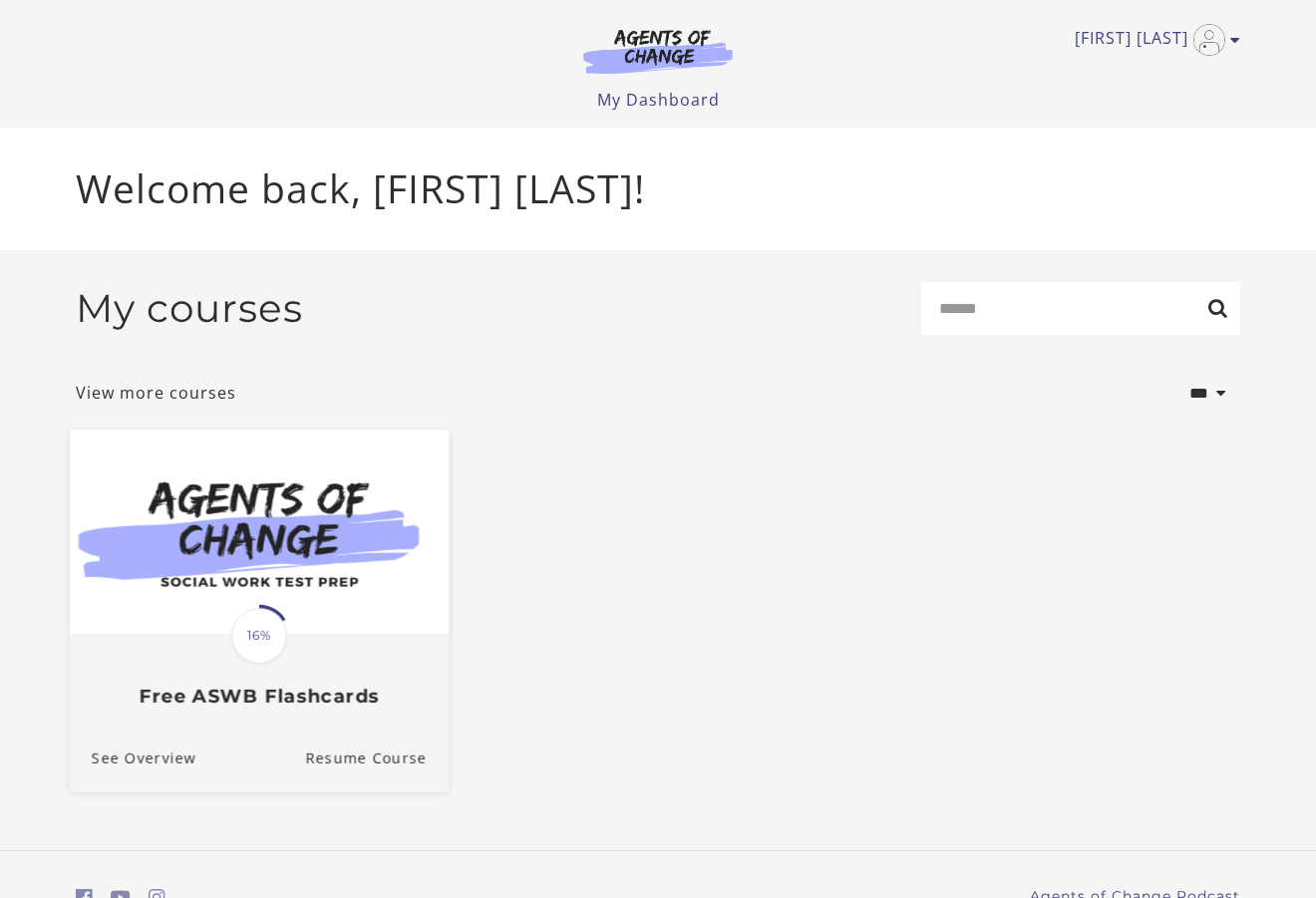 click at bounding box center [259, 531] 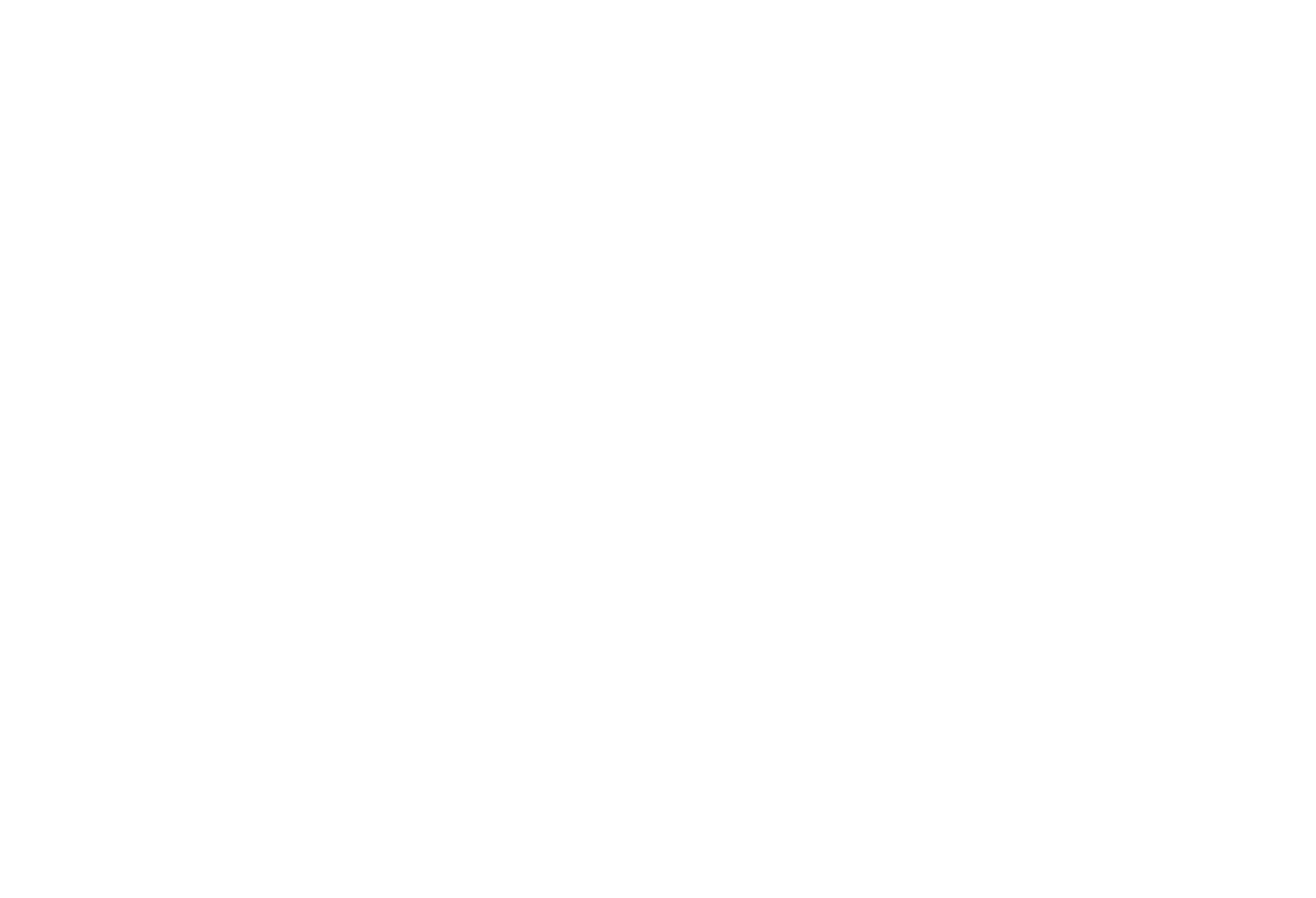 scroll, scrollTop: 0, scrollLeft: 0, axis: both 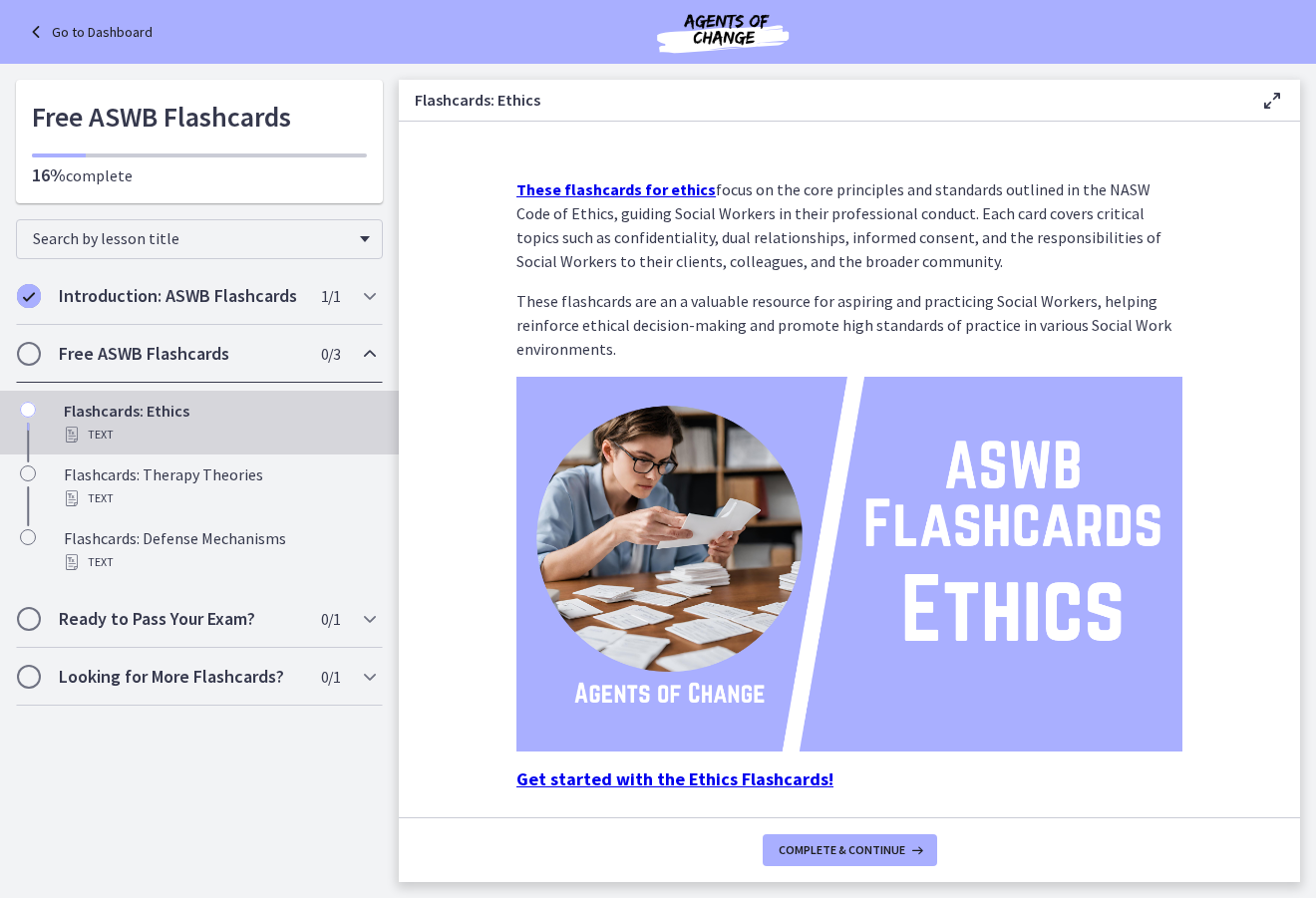 click on "Get started with the Ethics Flashcards!" at bounding box center (675, 778) 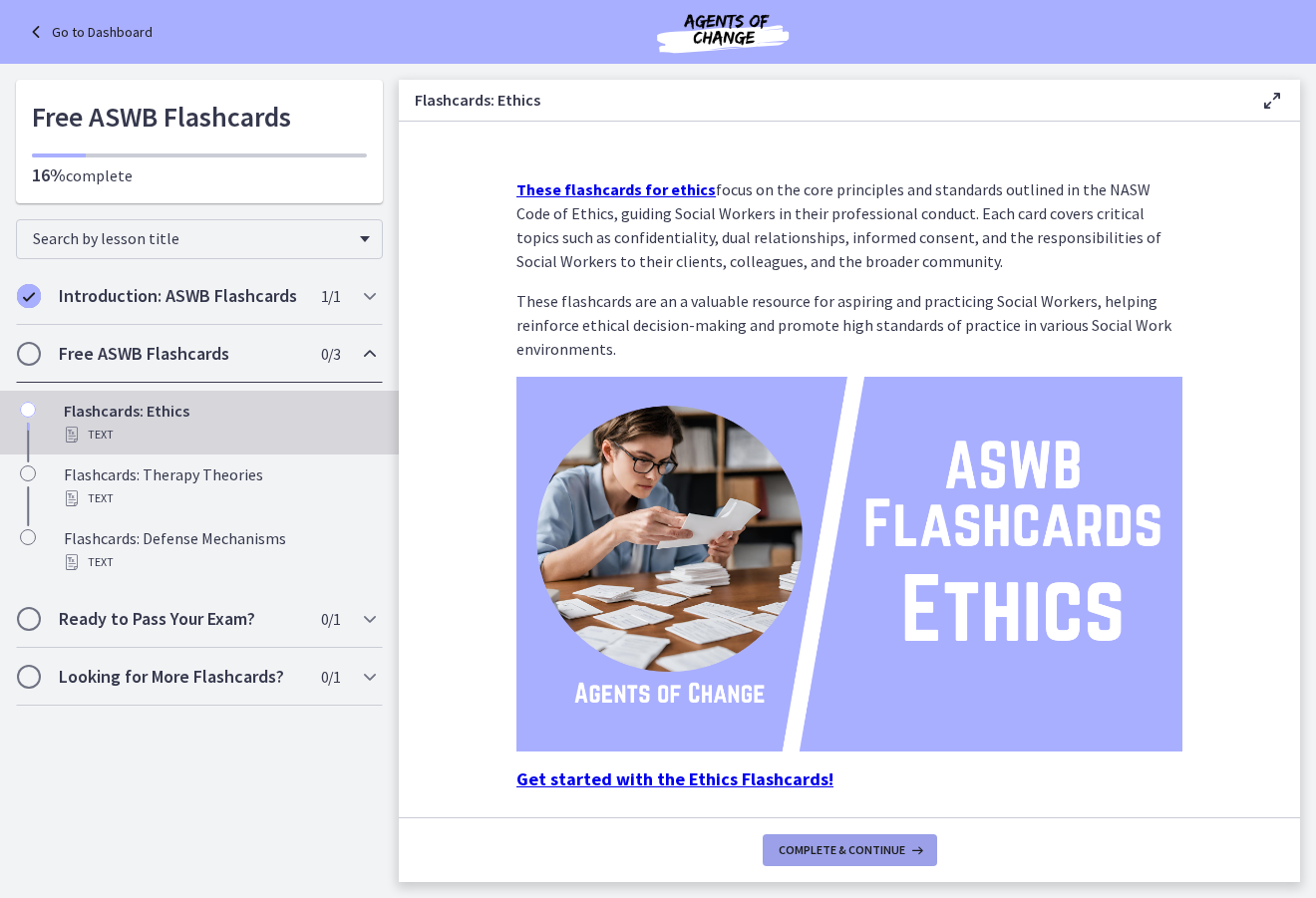click on "Complete & continue" at bounding box center [841, 850] 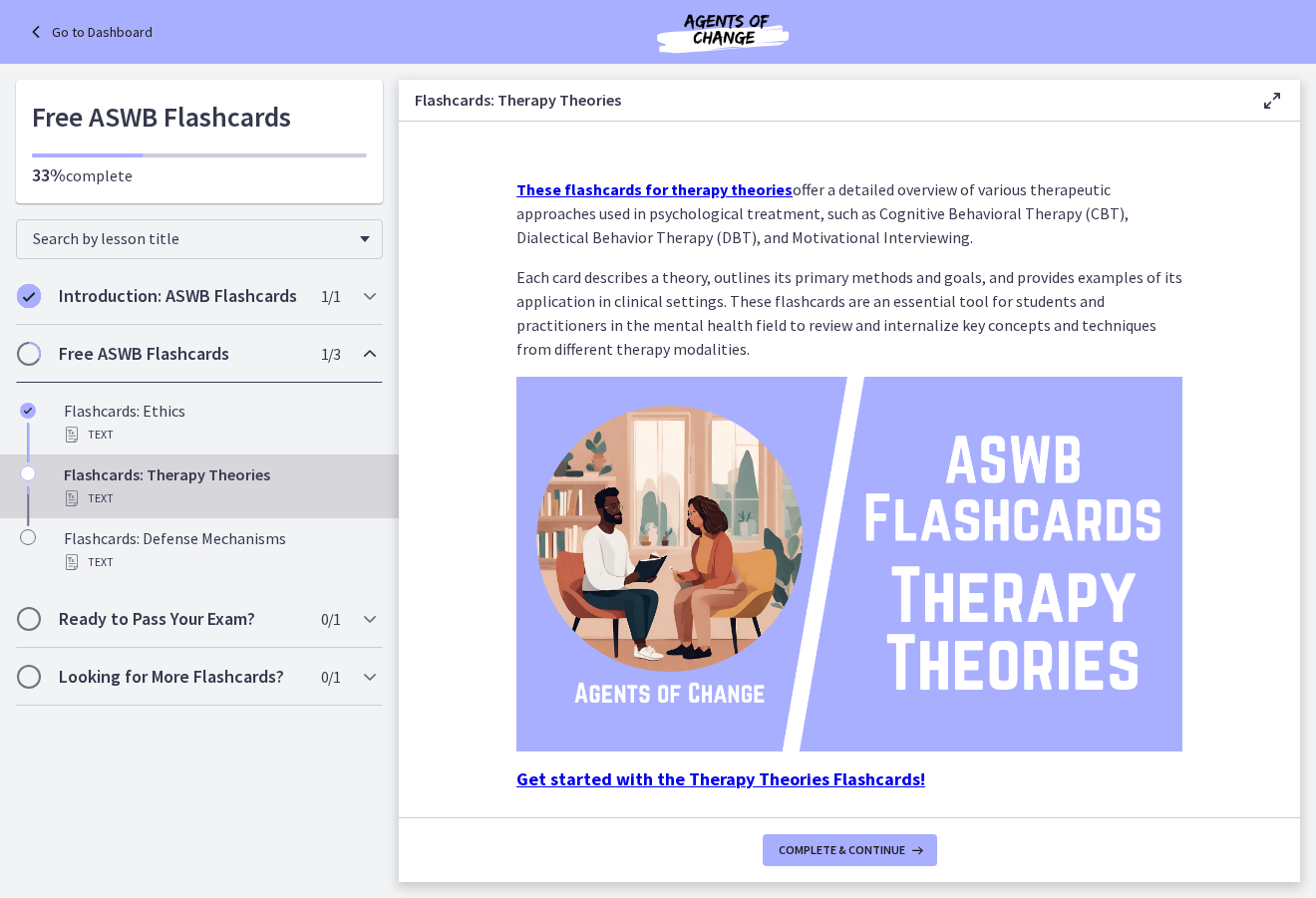 click on "Get started with the Therapy Theories Flashcards!" at bounding box center (721, 778) 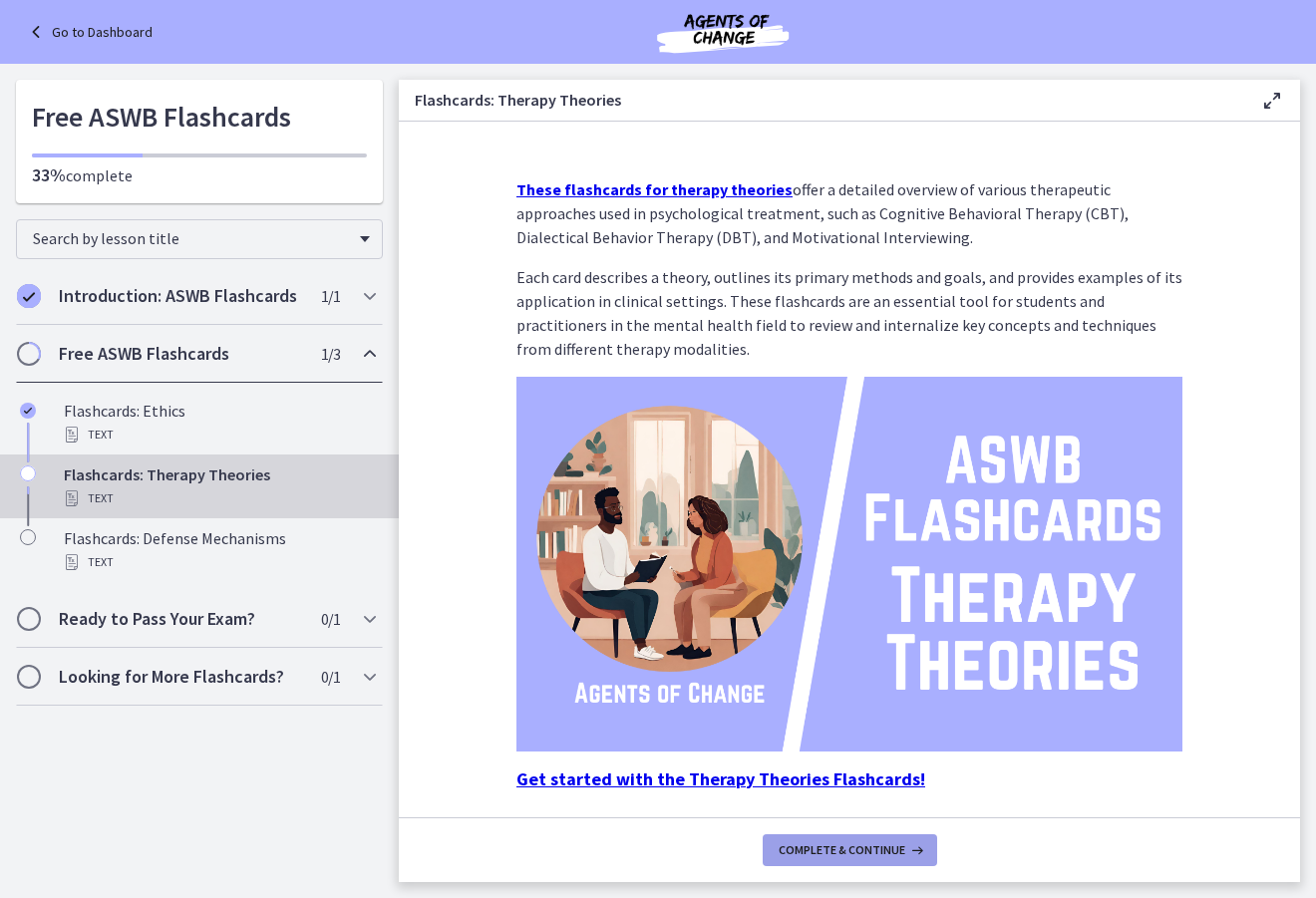 click on "Complete & continue" at bounding box center (841, 850) 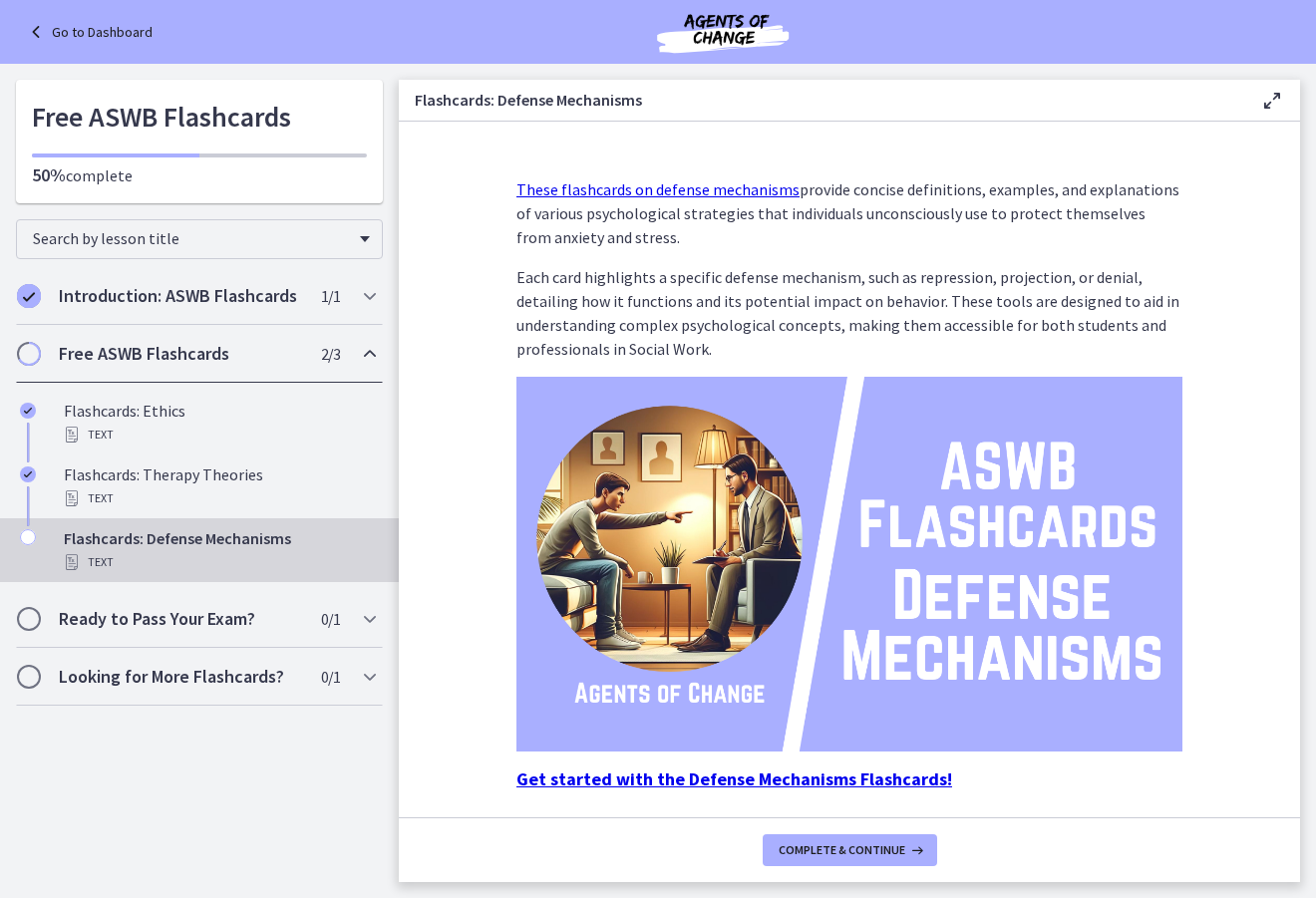 click on "Get started with the Defense Mechanisms Flashcards!" at bounding box center (734, 778) 